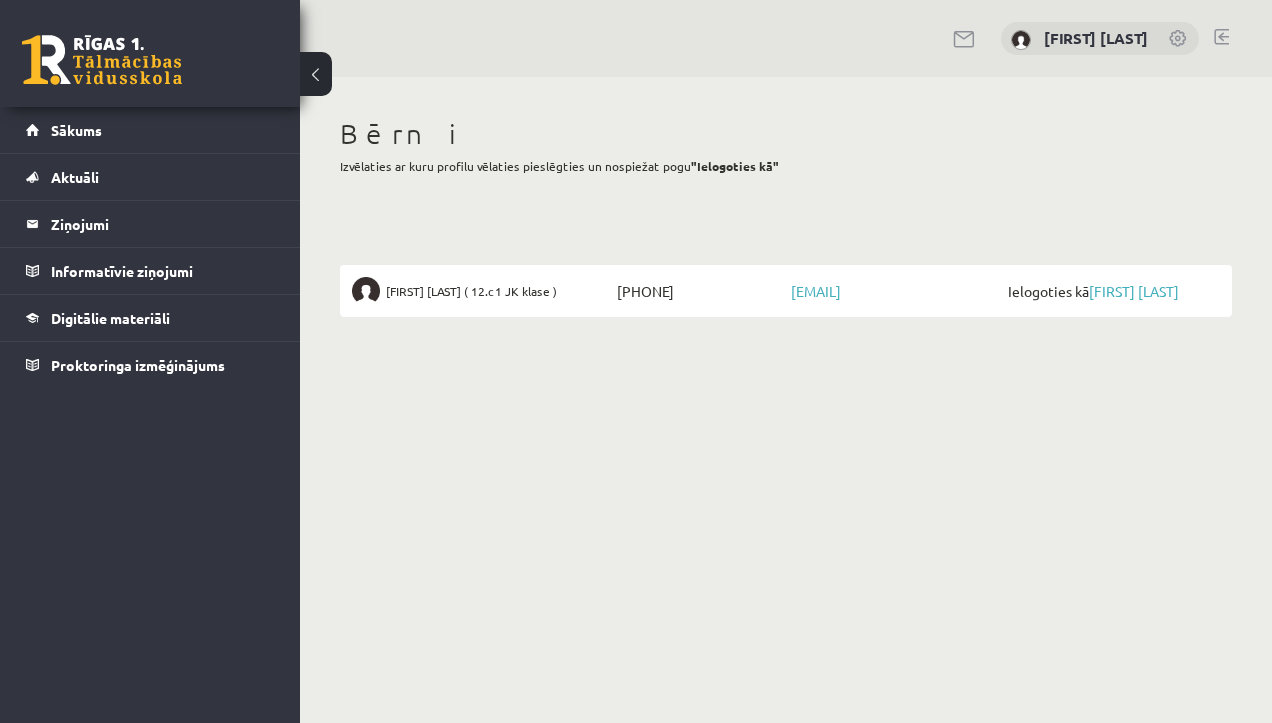 scroll, scrollTop: 0, scrollLeft: 0, axis: both 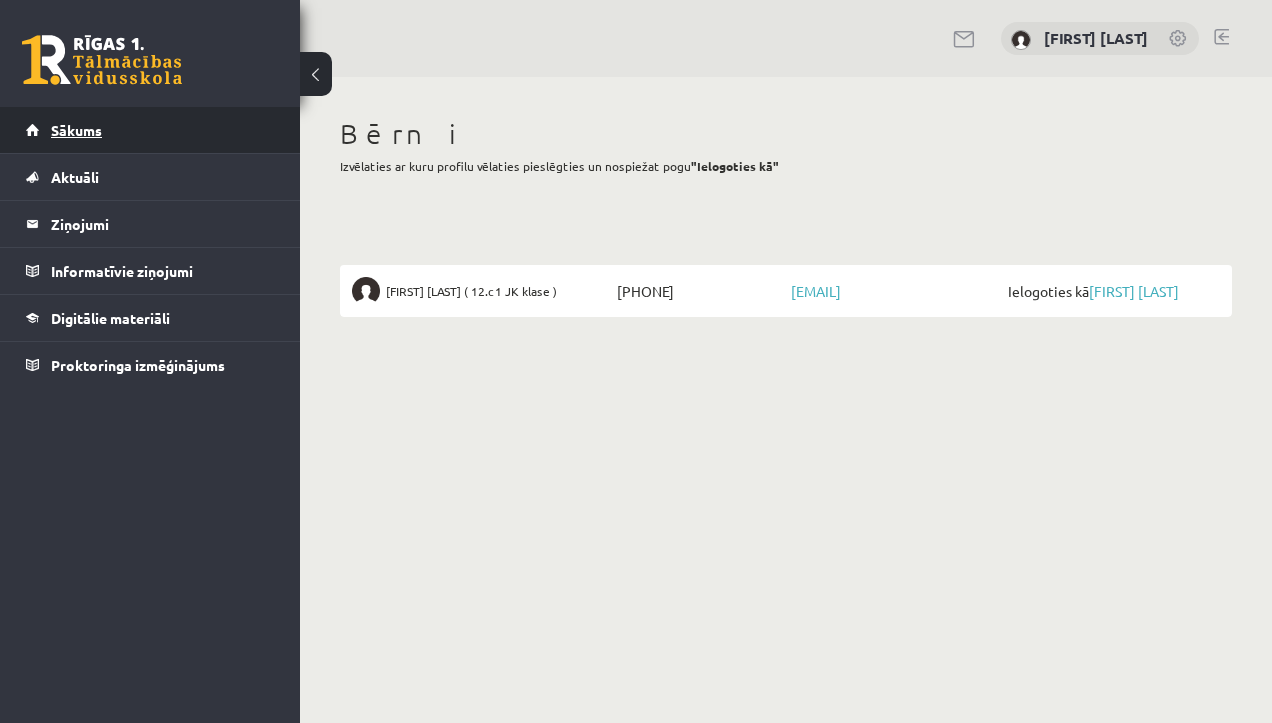 click on "Sākums" at bounding box center (150, 130) 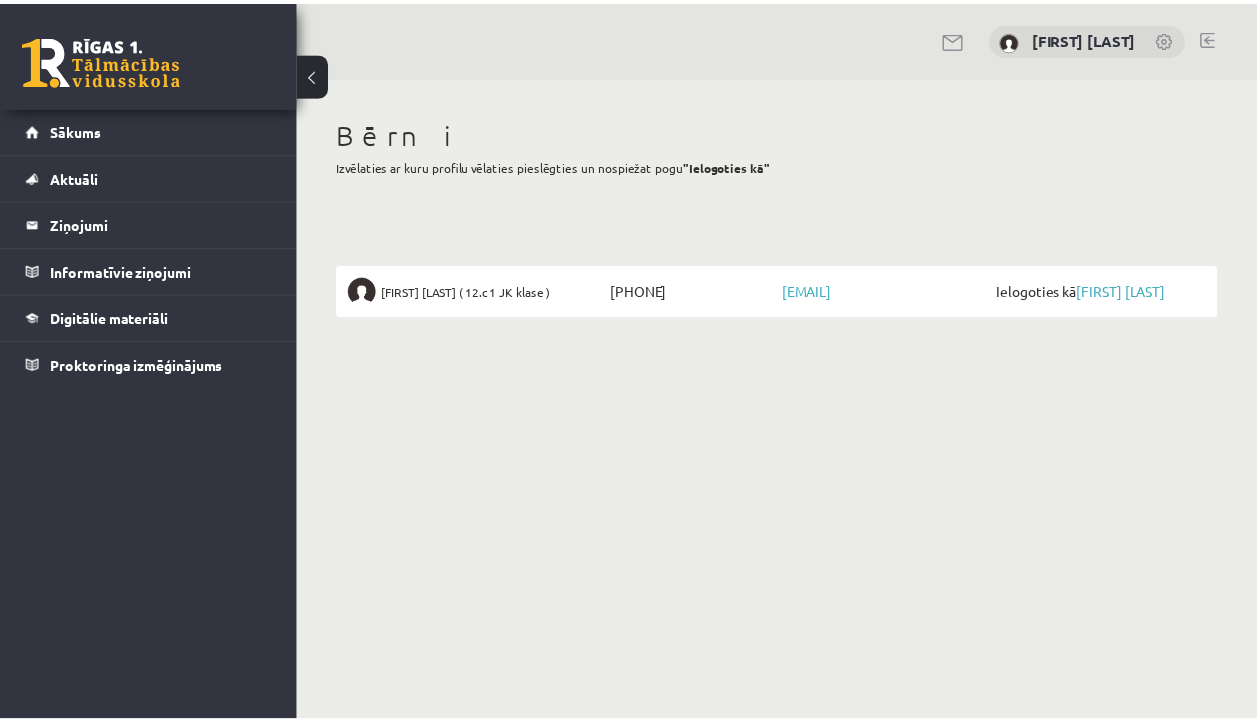 scroll, scrollTop: 0, scrollLeft: 0, axis: both 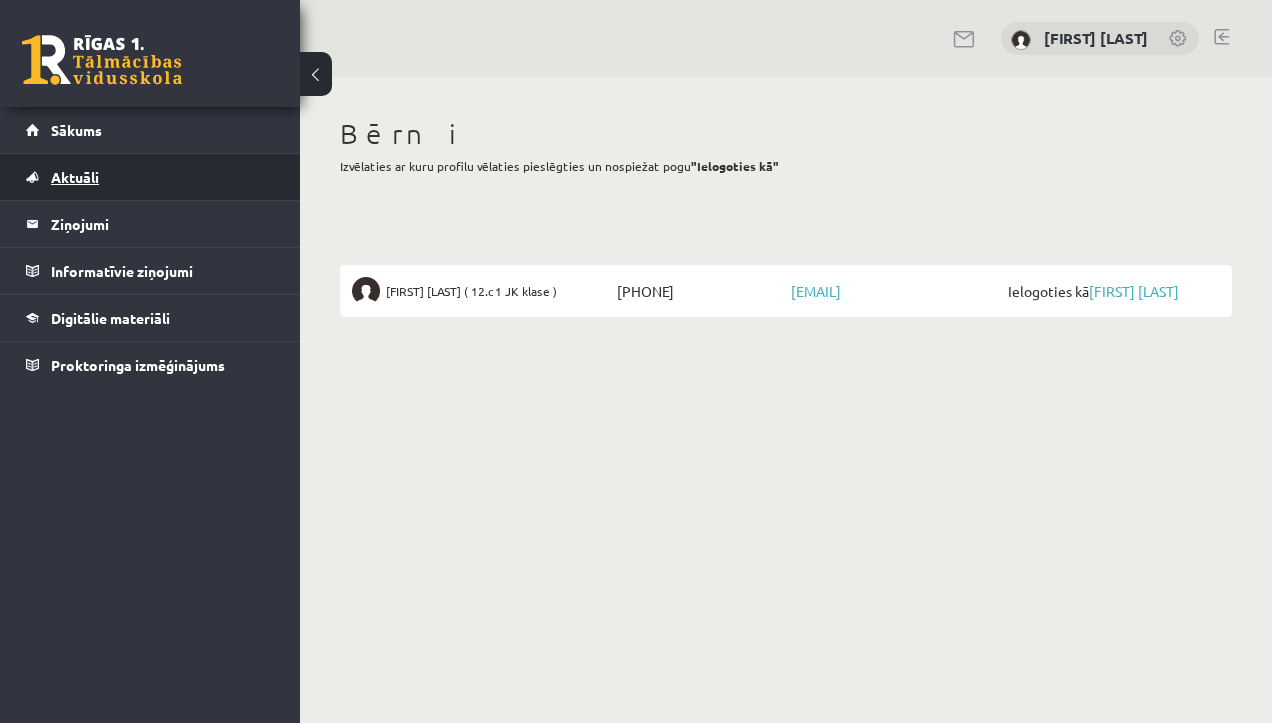 click on "Aktuāli" at bounding box center (150, 177) 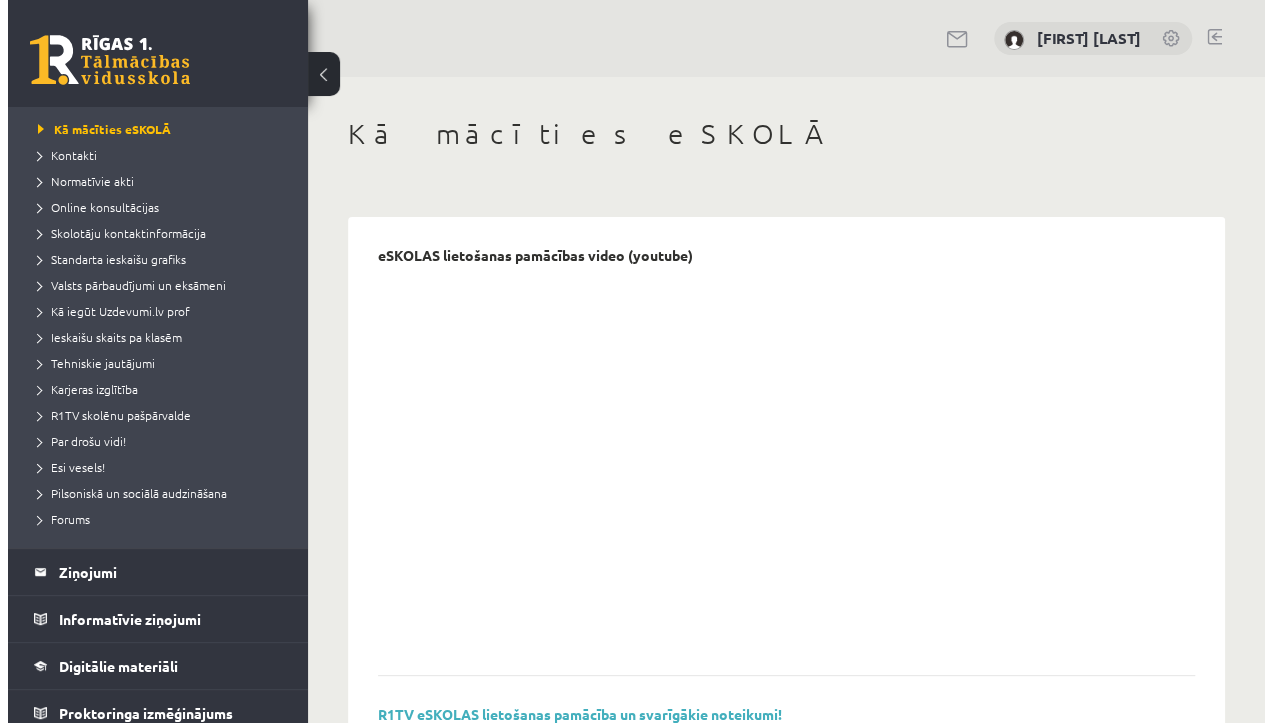 scroll, scrollTop: 110, scrollLeft: 0, axis: vertical 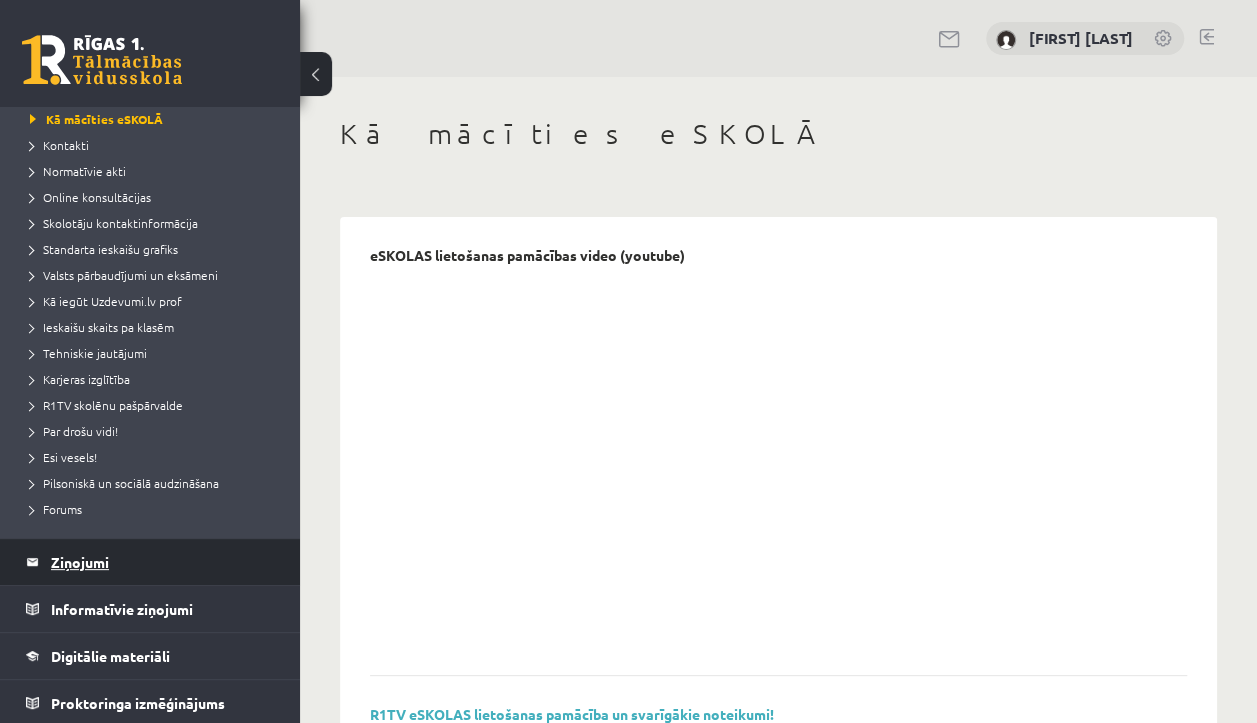 click on "Ziņojumi
0" at bounding box center [163, 562] 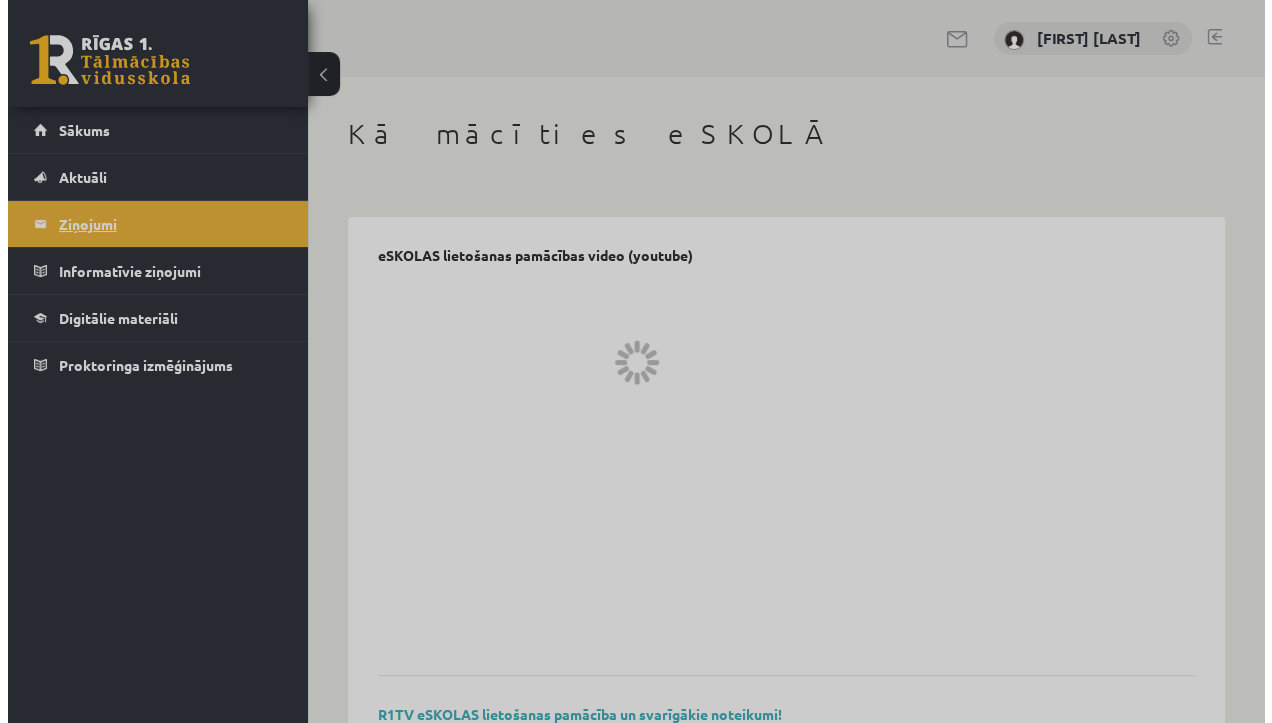 scroll, scrollTop: 0, scrollLeft: 0, axis: both 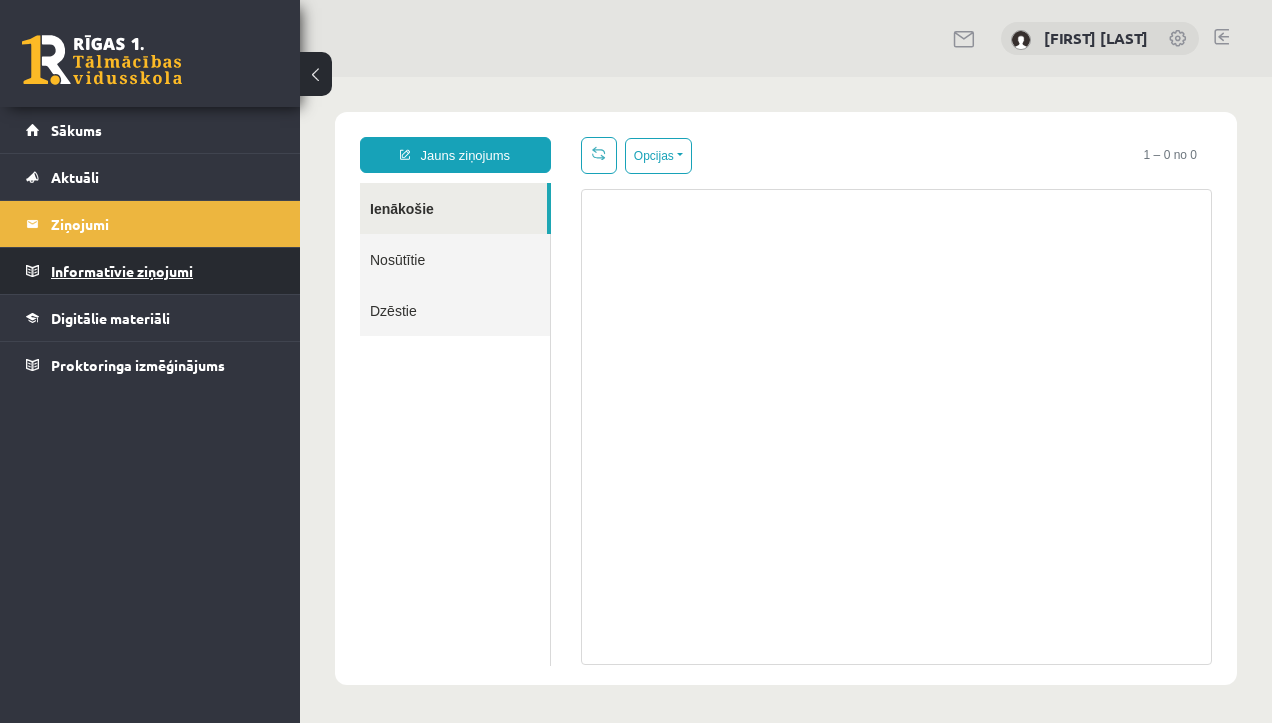 click on "Informatīvie ziņojumi
0" at bounding box center (163, 271) 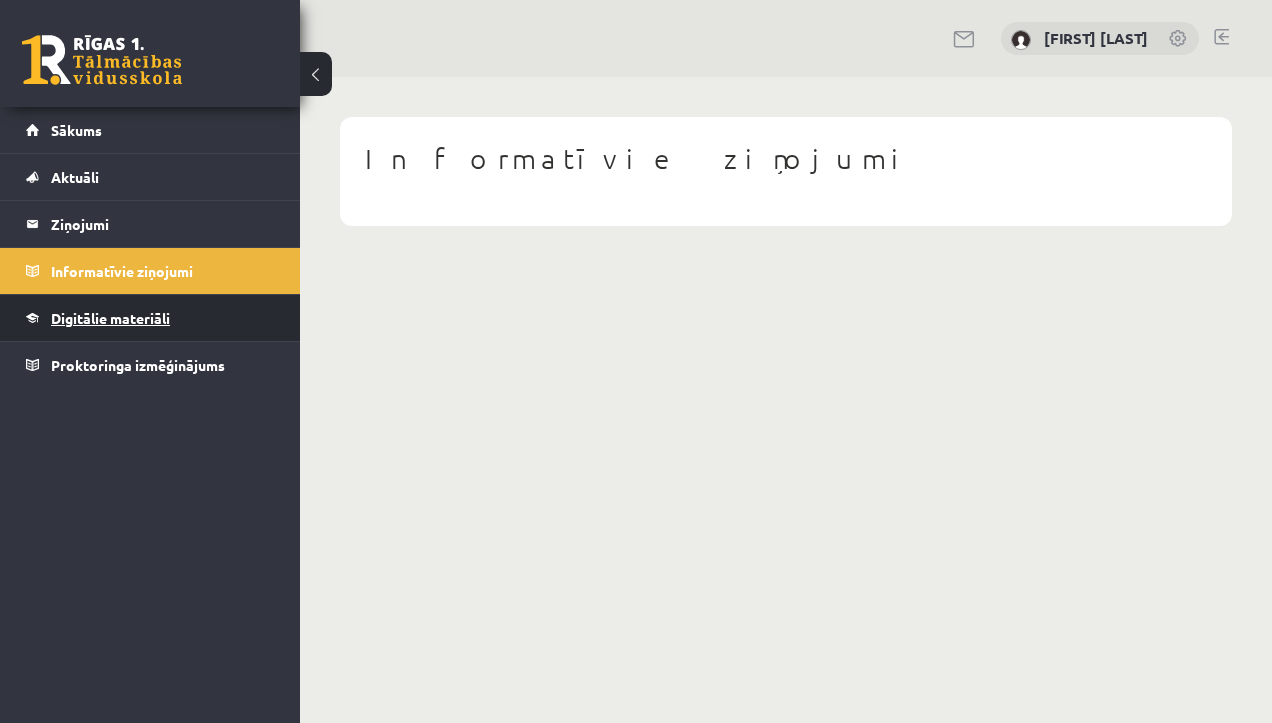click on "Digitālie materiāli" at bounding box center [110, 318] 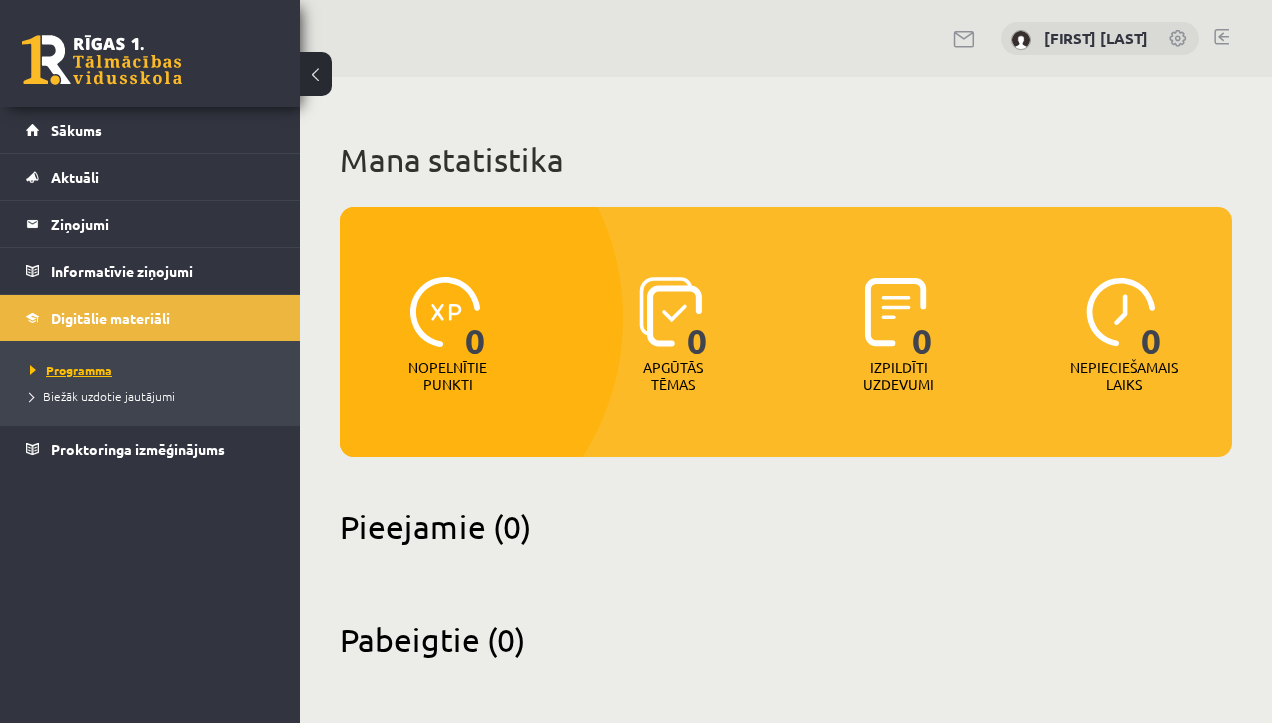 click on "Programma" at bounding box center (71, 370) 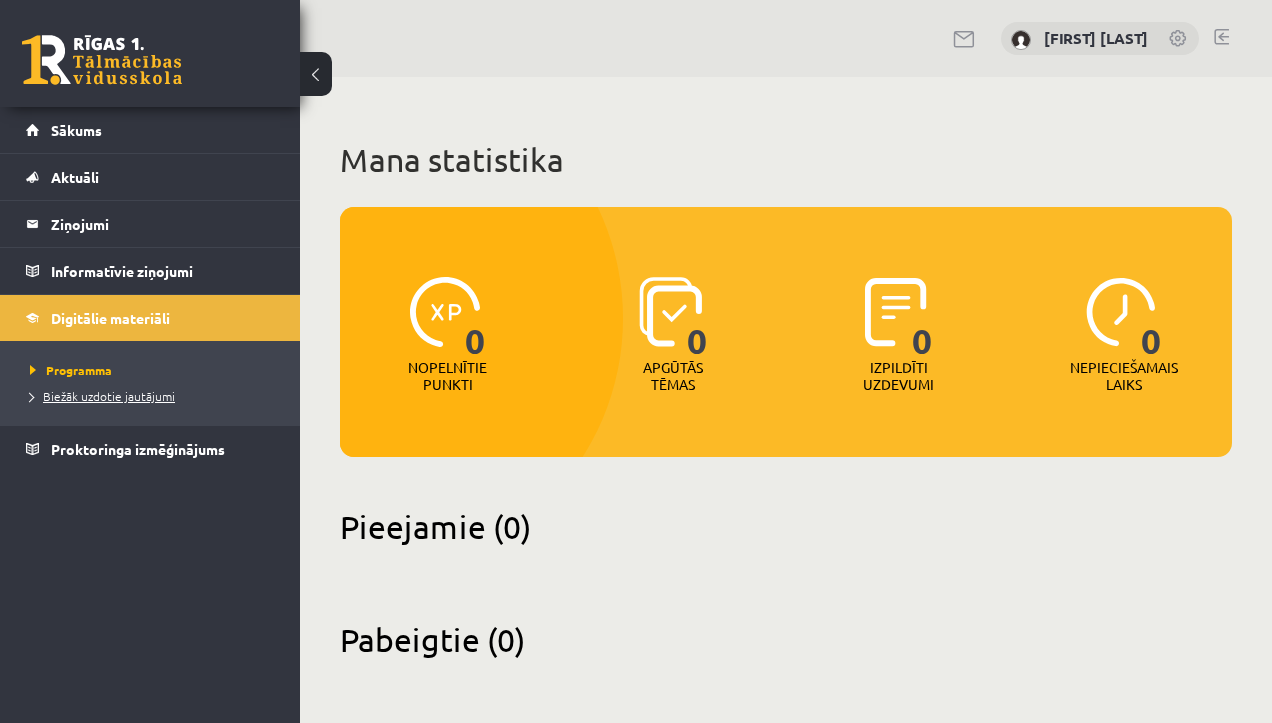 click on "Biežāk uzdotie jautājumi" at bounding box center (102, 396) 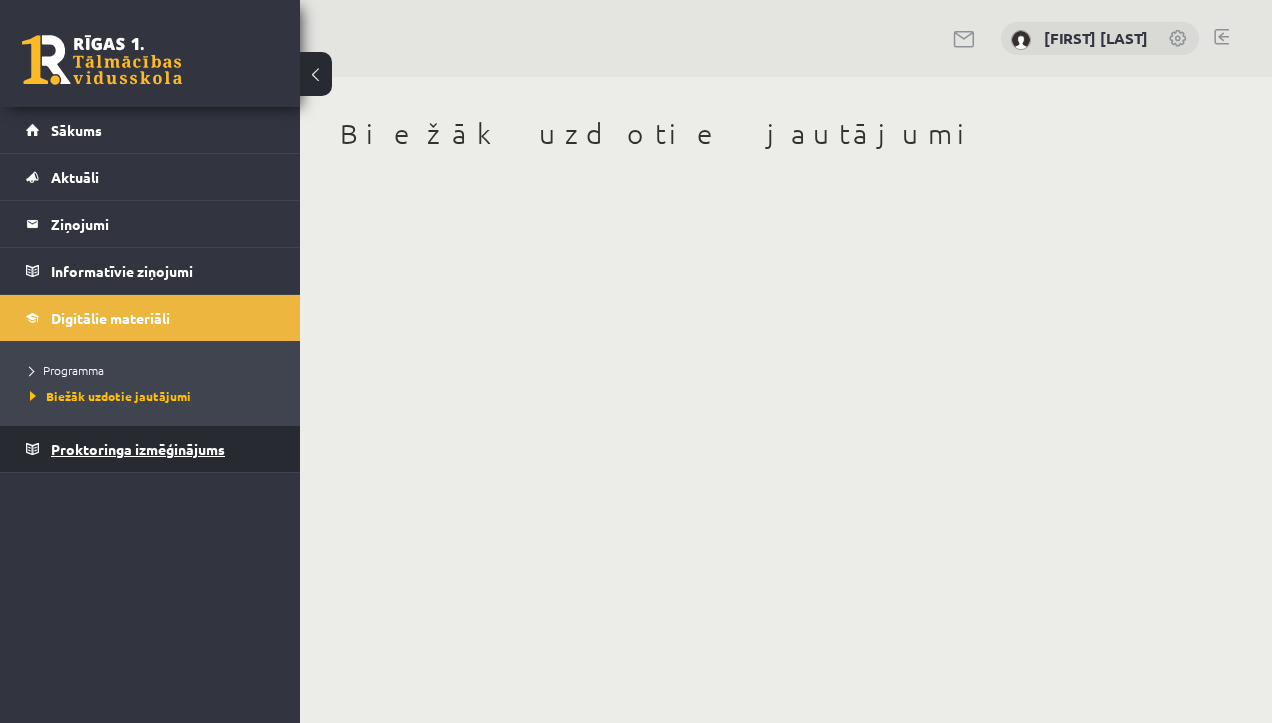 click on "Proktoringa izmēģinājums" at bounding box center (138, 449) 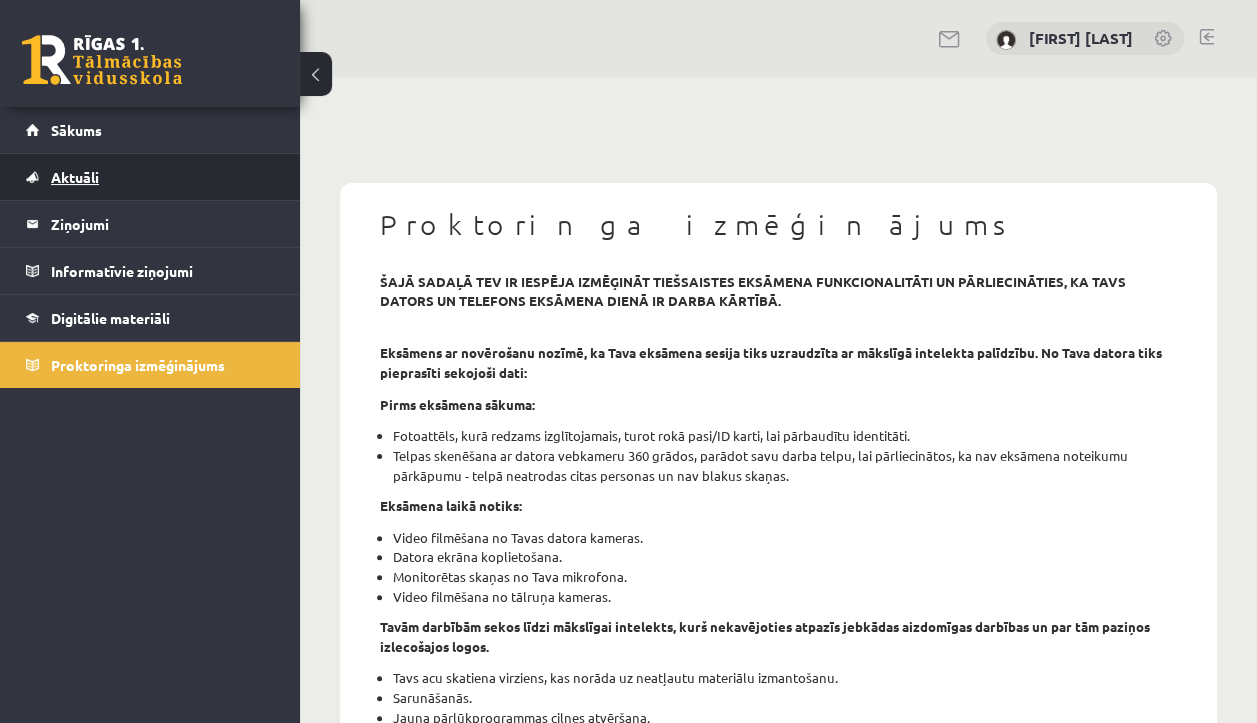 click on "Aktuāli" at bounding box center (75, 177) 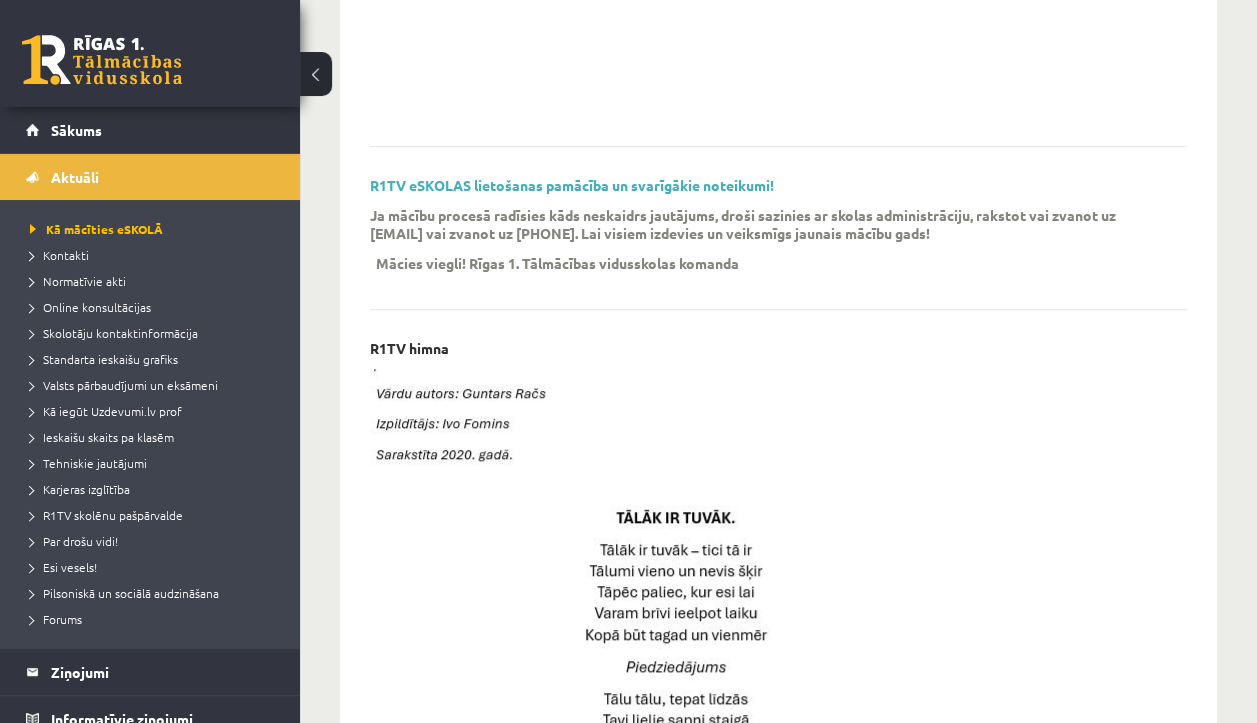 scroll, scrollTop: 600, scrollLeft: 0, axis: vertical 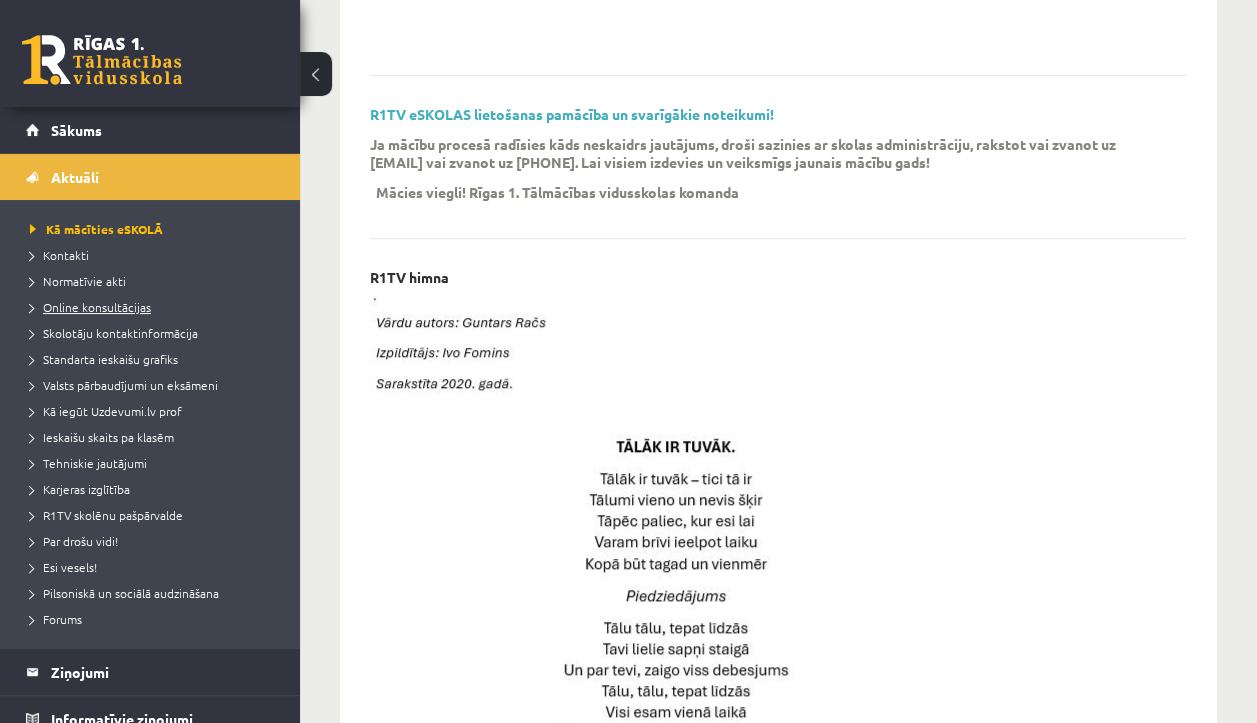 click on "Online konsultācijas" at bounding box center [90, 307] 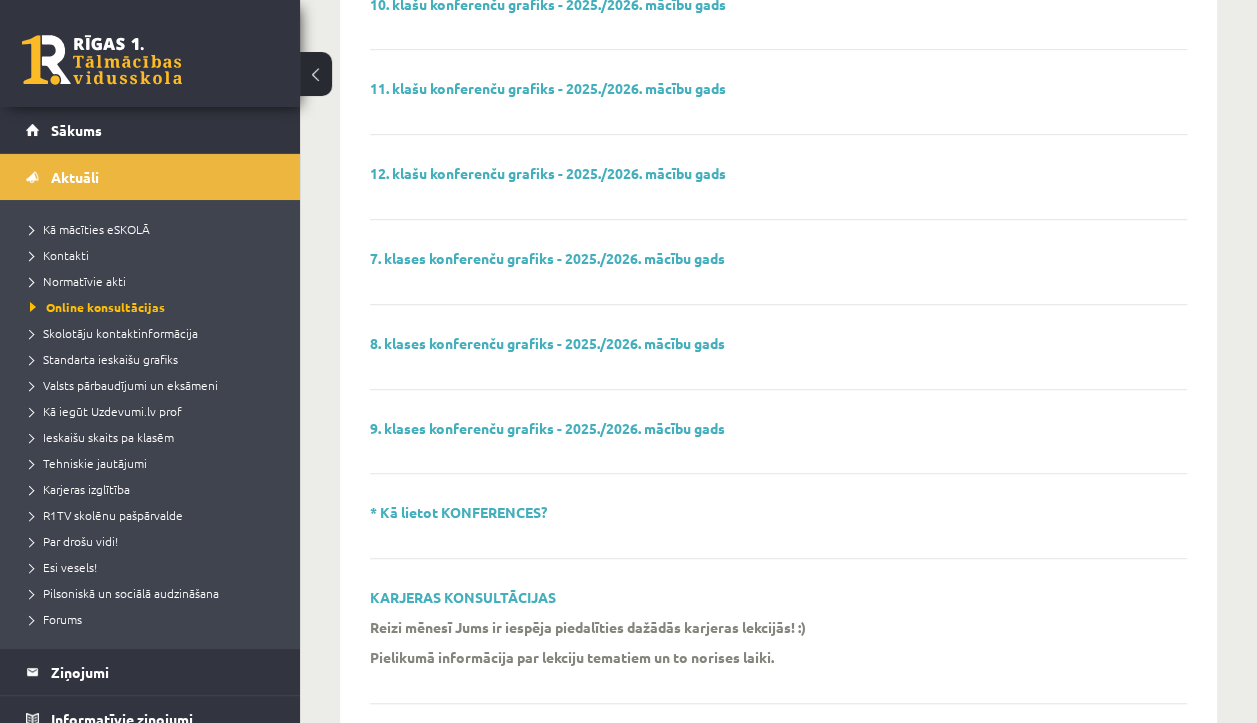 scroll, scrollTop: 400, scrollLeft: 0, axis: vertical 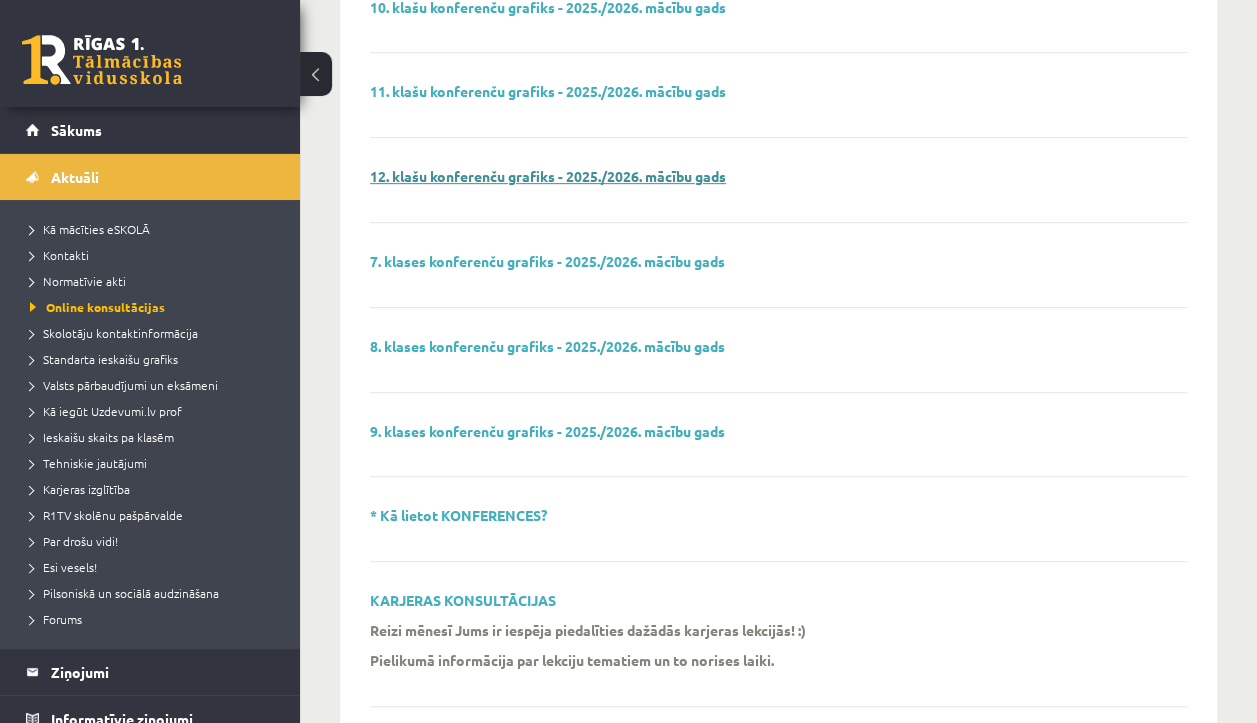 click on "12. klašu konferenču grafiks - 2025./2026. mācību gads" at bounding box center (548, 176) 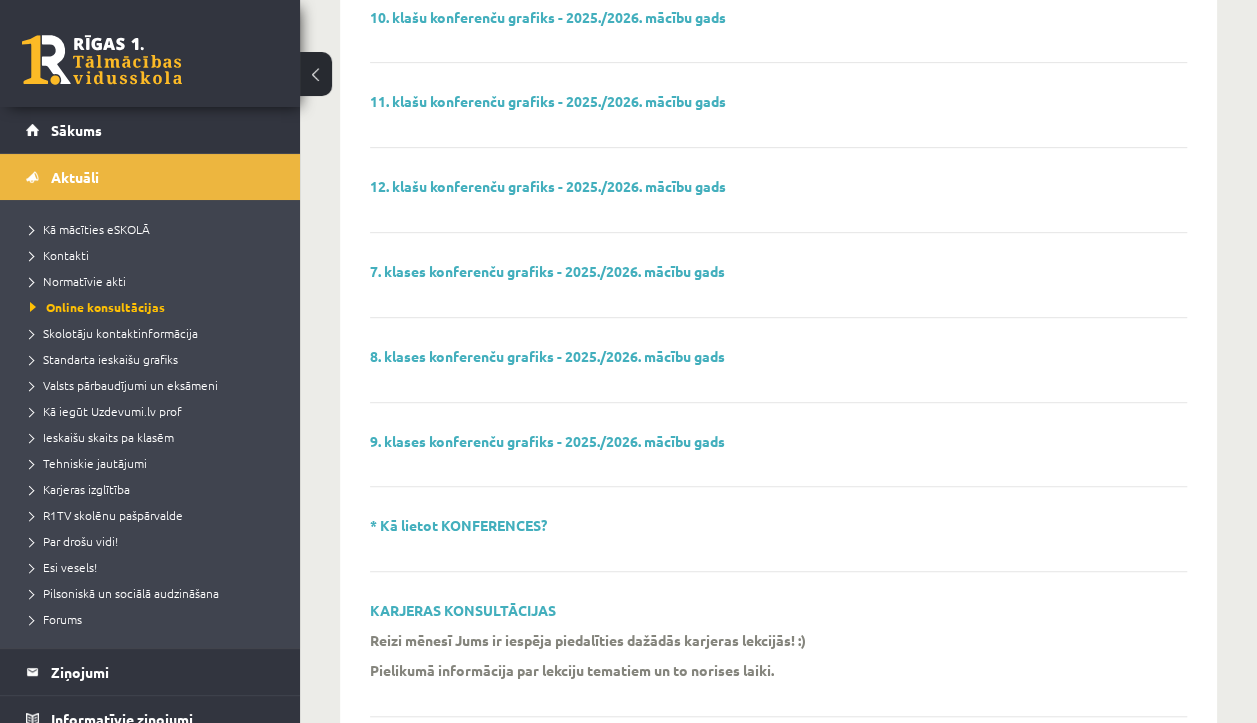 scroll, scrollTop: 0, scrollLeft: 0, axis: both 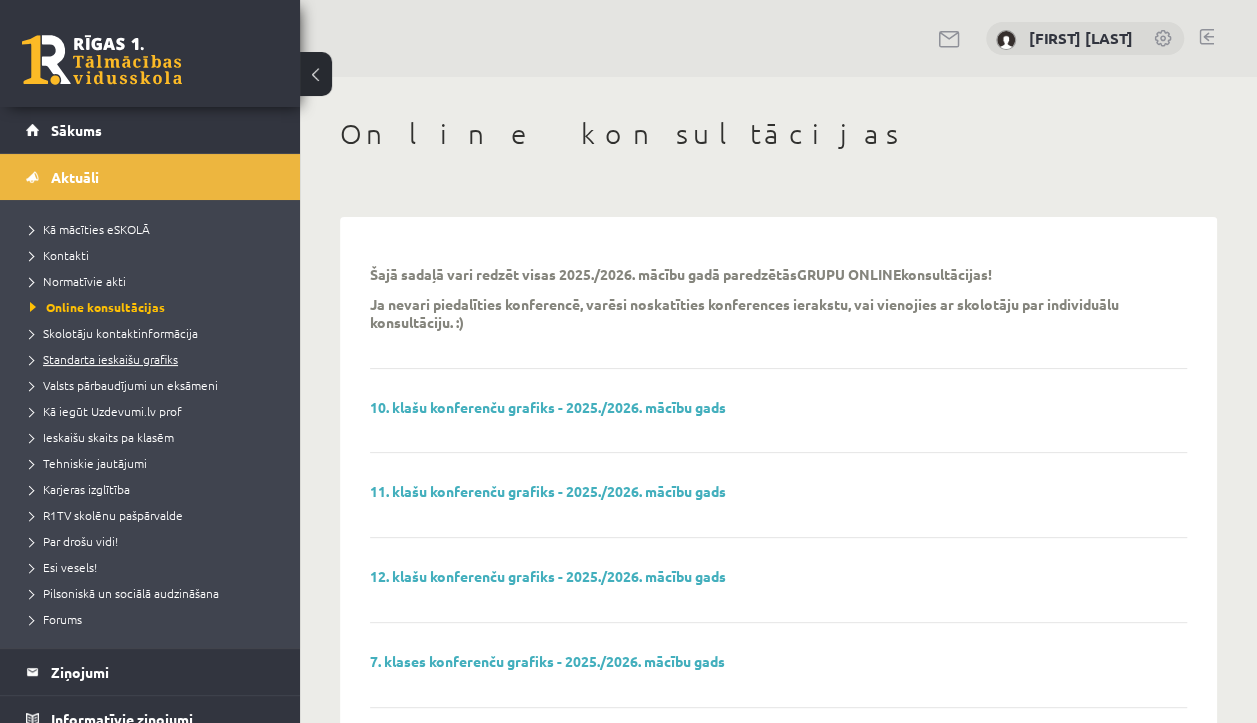 click on "Standarta ieskaišu grafiks" at bounding box center (104, 359) 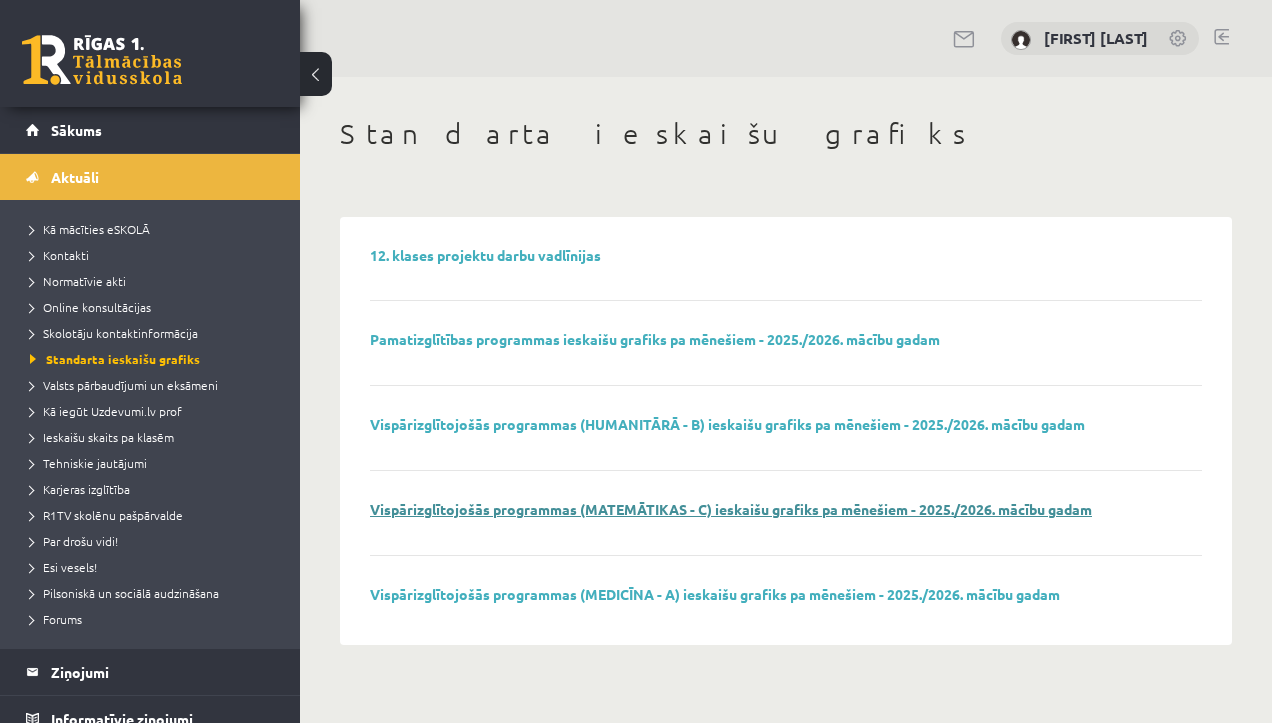 click on "Vispārizglītojošās programmas (MATEMĀTIKAS - C) ieskaišu grafiks pa mēnešiem - 2025./2026. mācību gadam" at bounding box center (731, 509) 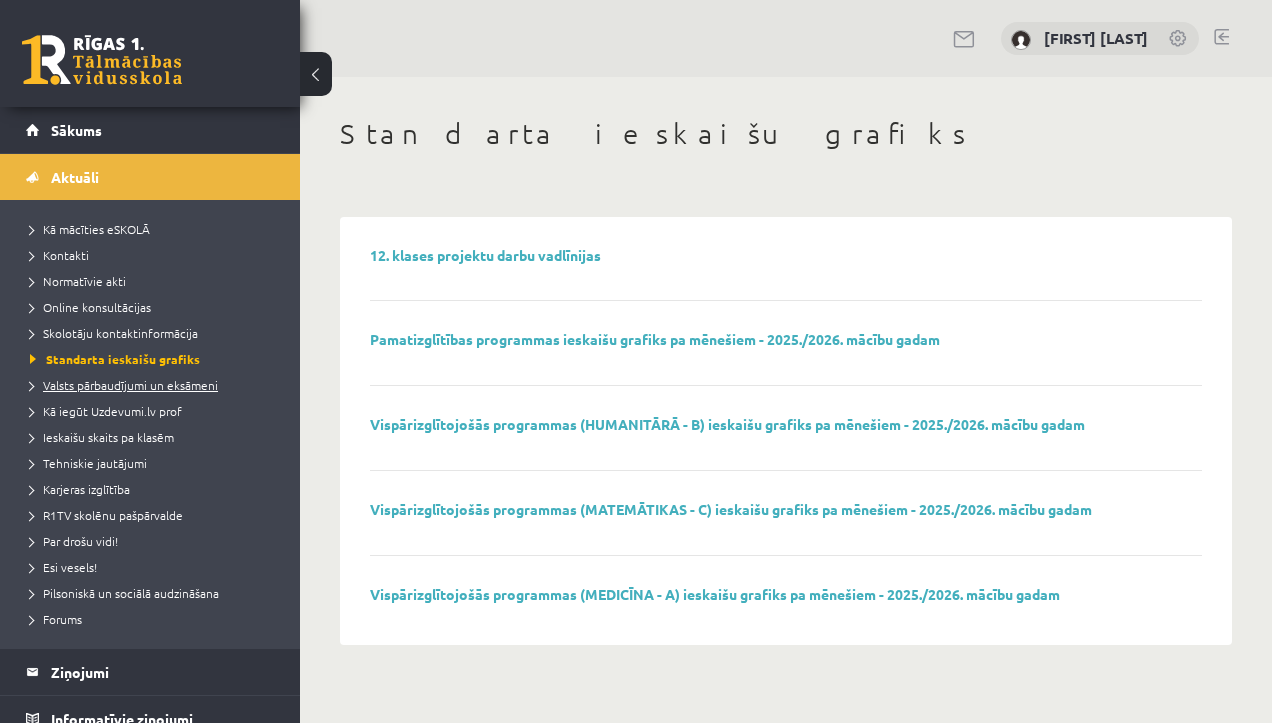 click on "Valsts pārbaudījumi un eksāmeni" at bounding box center [124, 385] 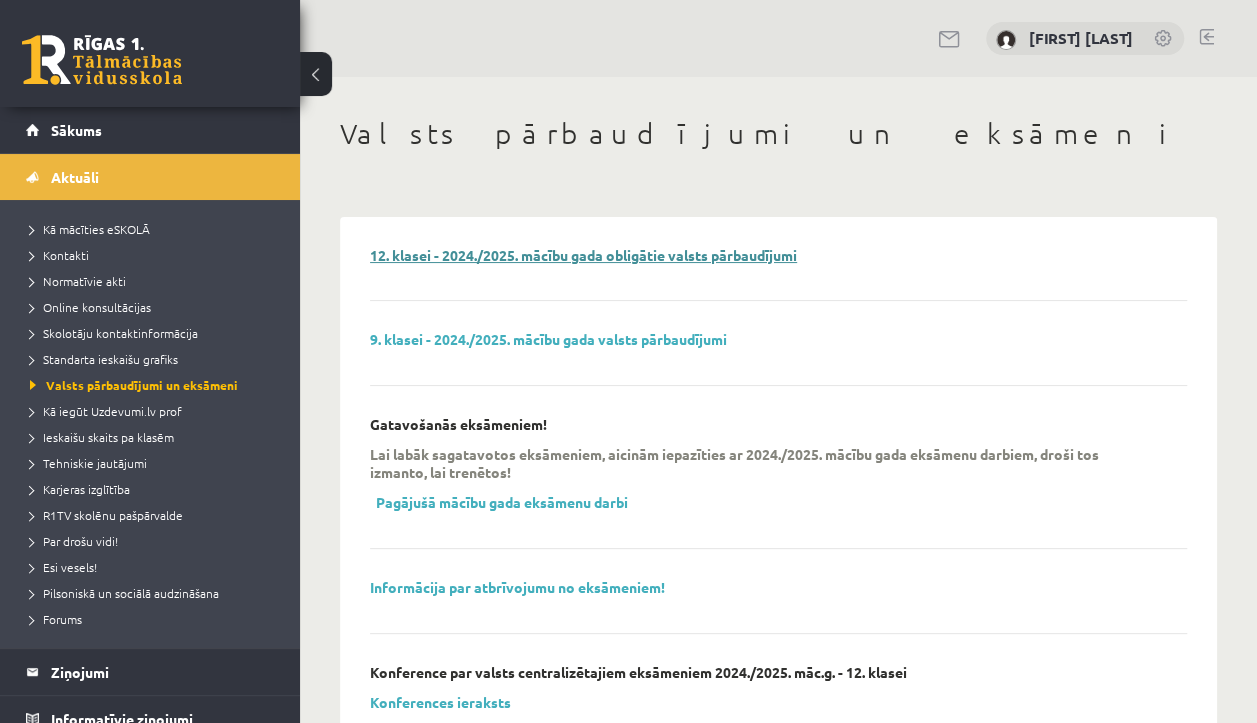 click on "12. klasei - 2024./2025. mācību gada obligātie valsts pārbaudījumi" at bounding box center [583, 255] 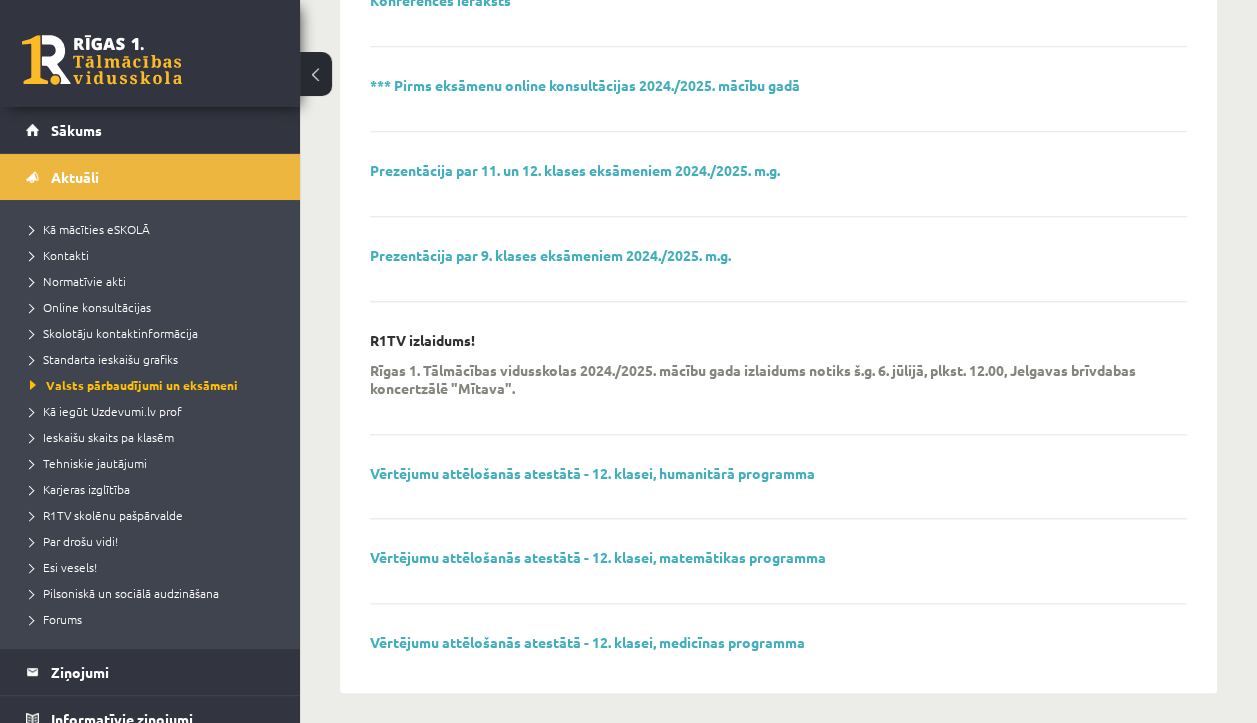 scroll, scrollTop: 821, scrollLeft: 0, axis: vertical 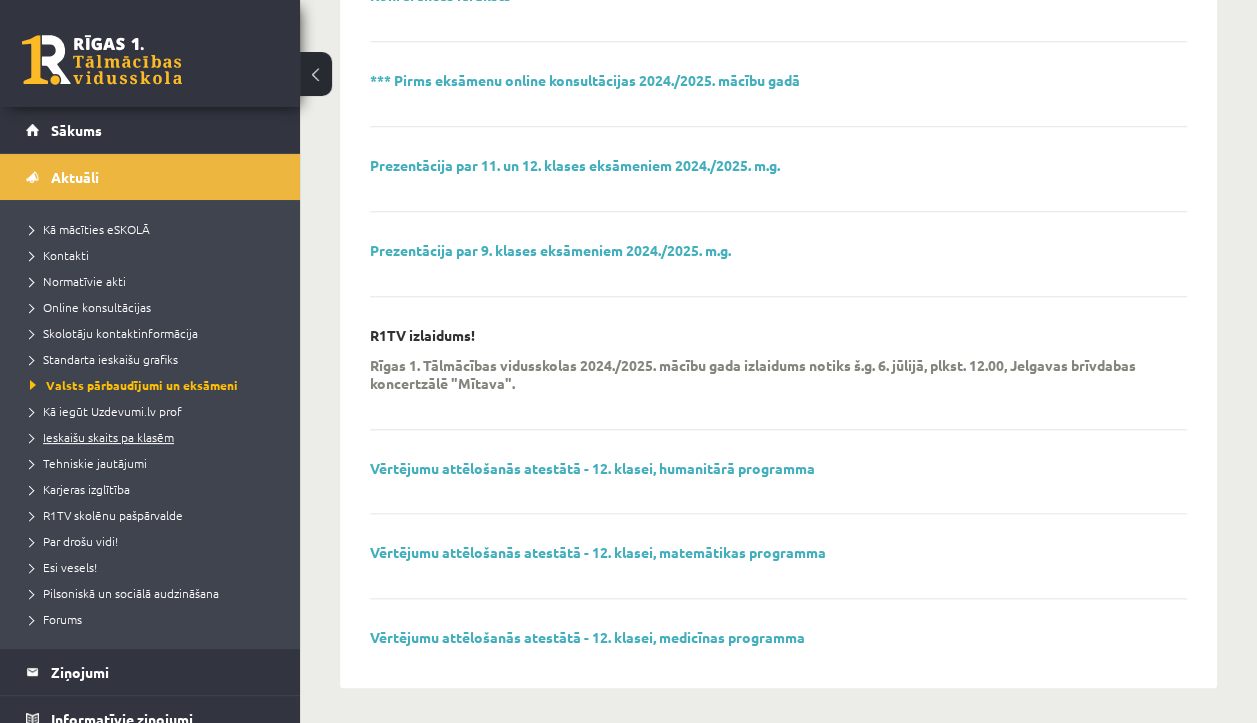 click on "Ieskaišu skaits pa klasēm" at bounding box center (102, 437) 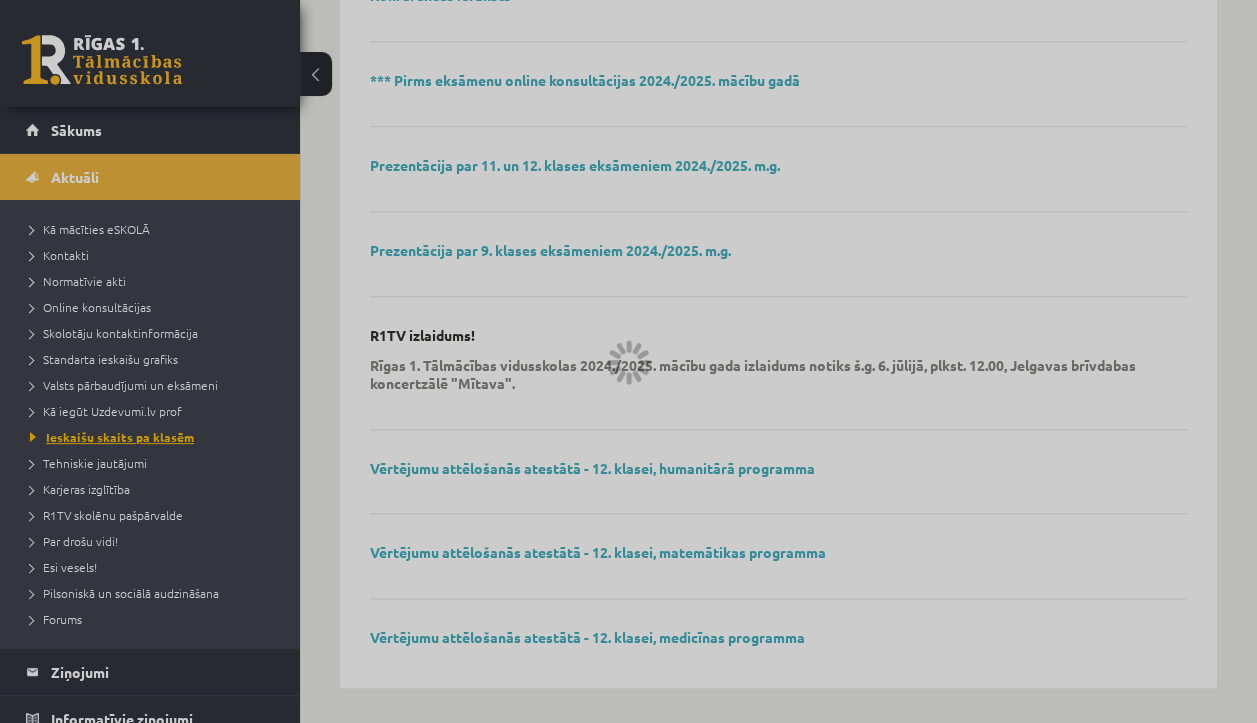 scroll, scrollTop: 166, scrollLeft: 0, axis: vertical 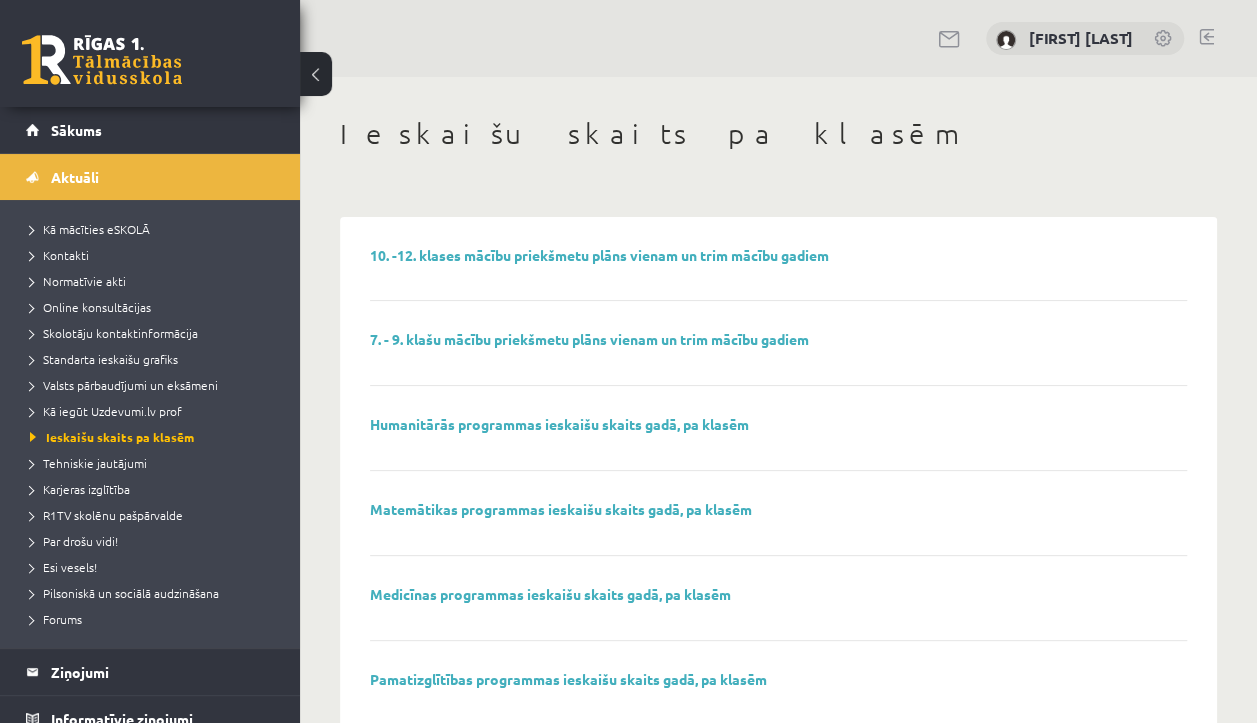 click at bounding box center [102, 60] 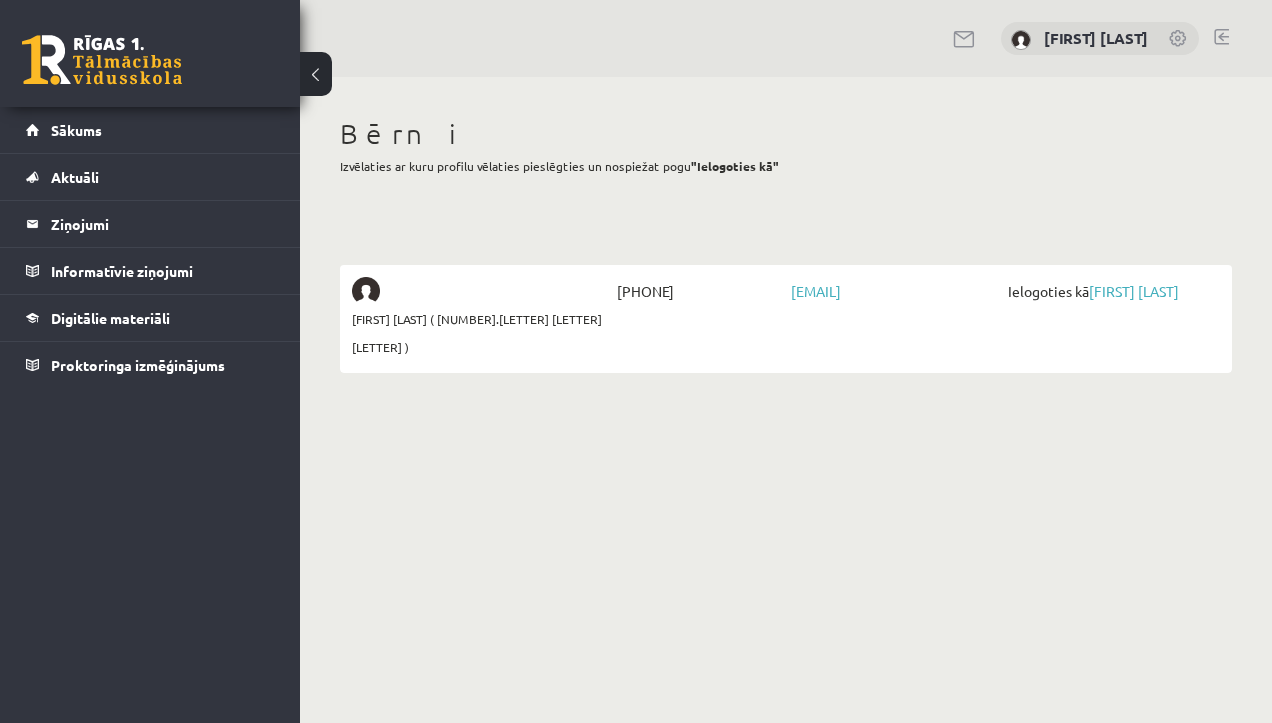 scroll, scrollTop: 0, scrollLeft: 0, axis: both 